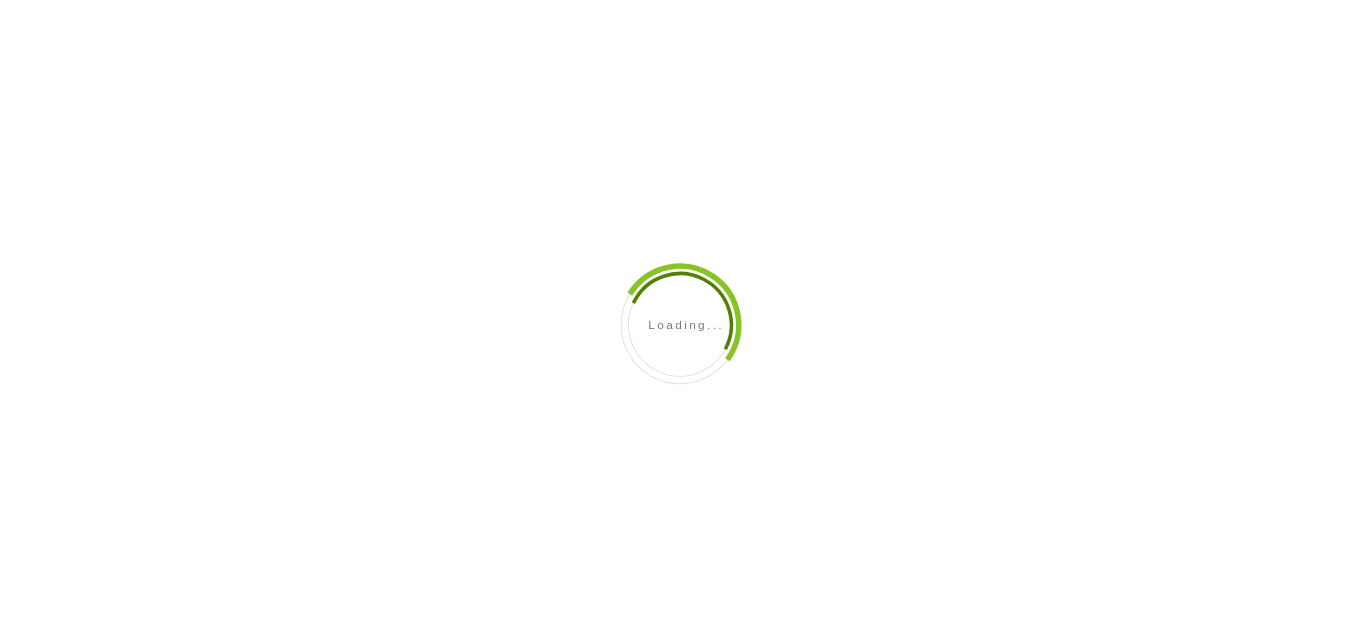 scroll, scrollTop: 0, scrollLeft: 0, axis: both 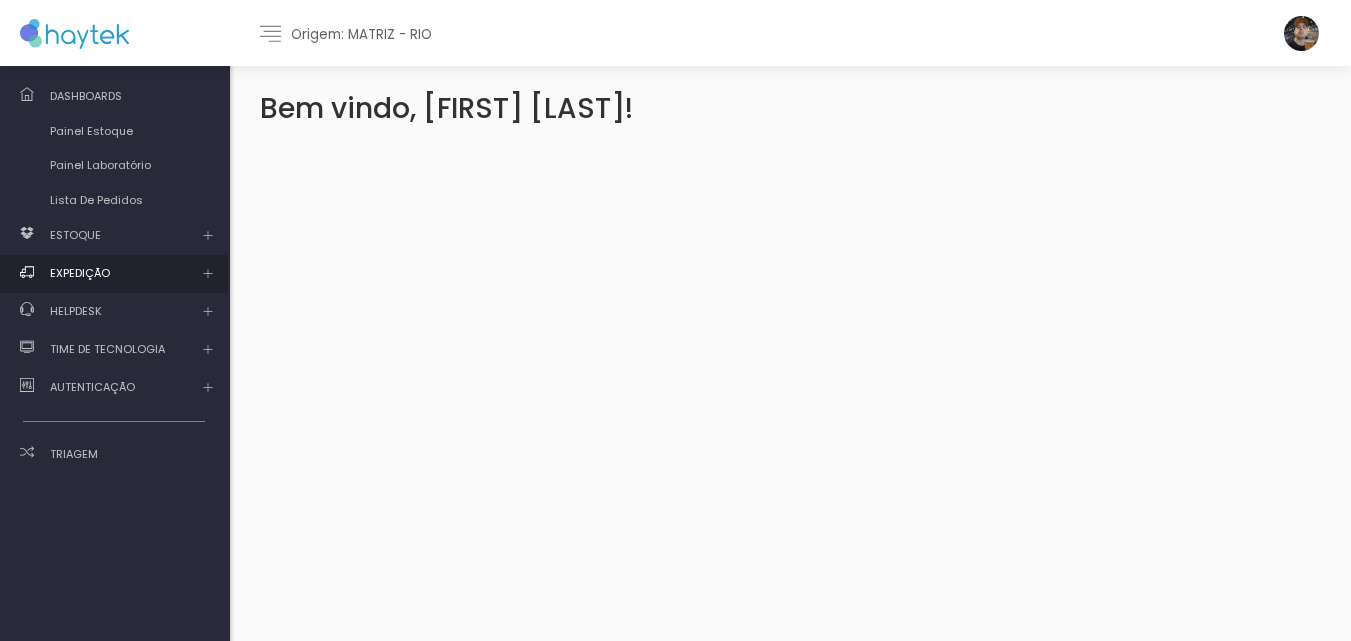 click at bounding box center [116, 236] 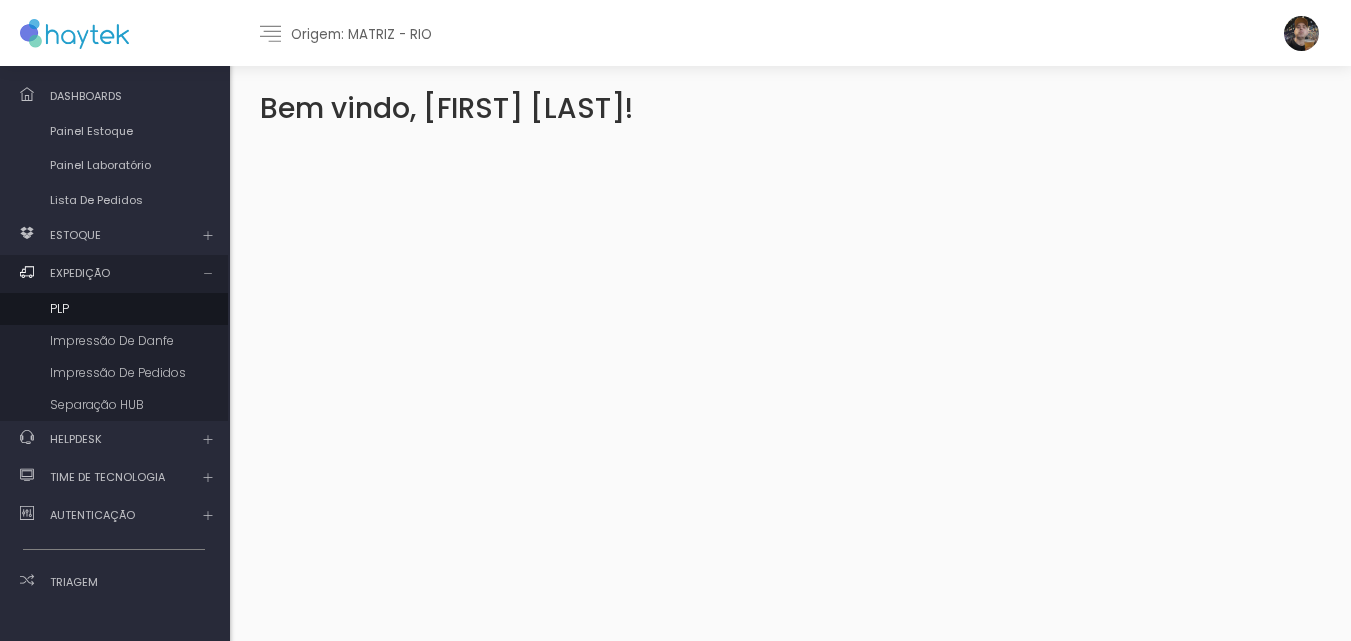 click on "PLP" at bounding box center [114, 309] 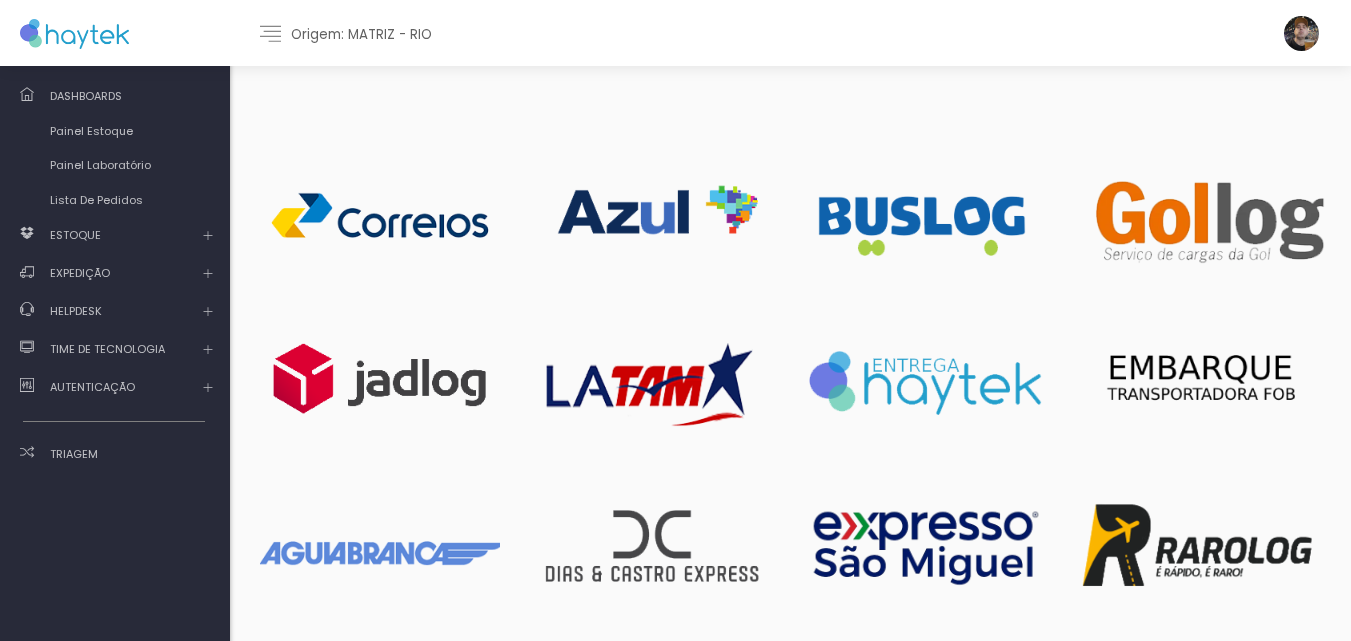 click at bounding box center (380, 216) 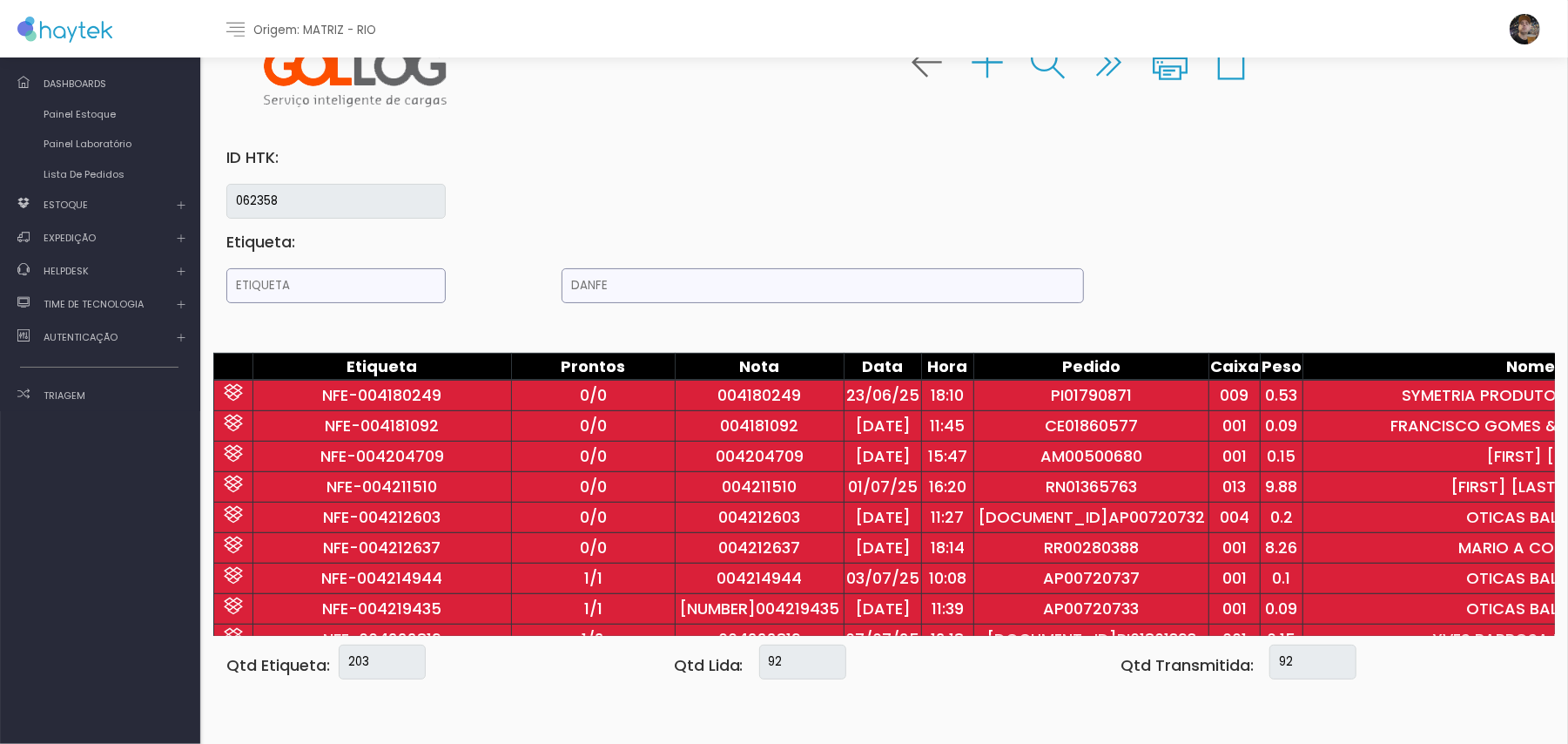 scroll, scrollTop: 0, scrollLeft: 0, axis: both 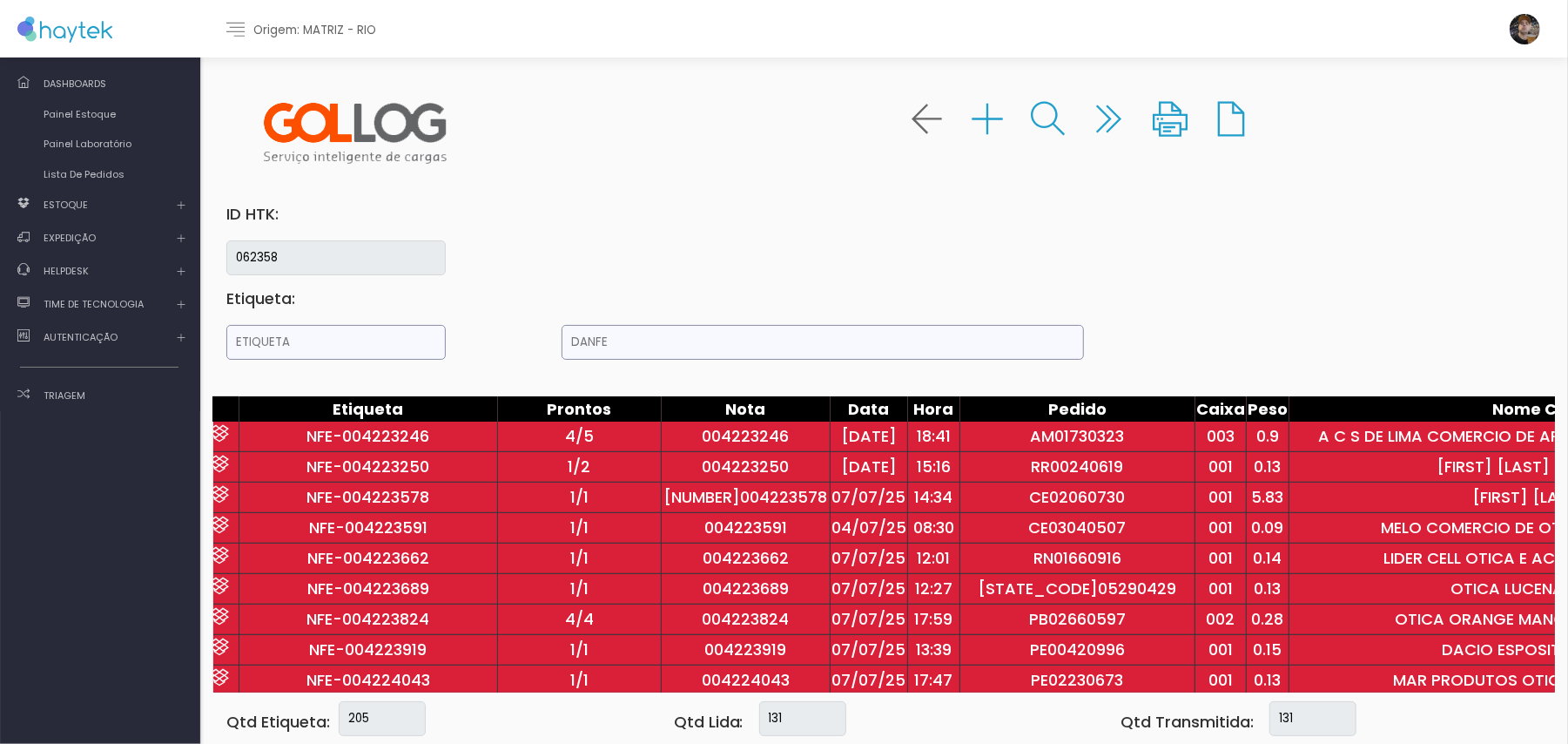 click on "Etiqueta:" at bounding box center [380, 323] 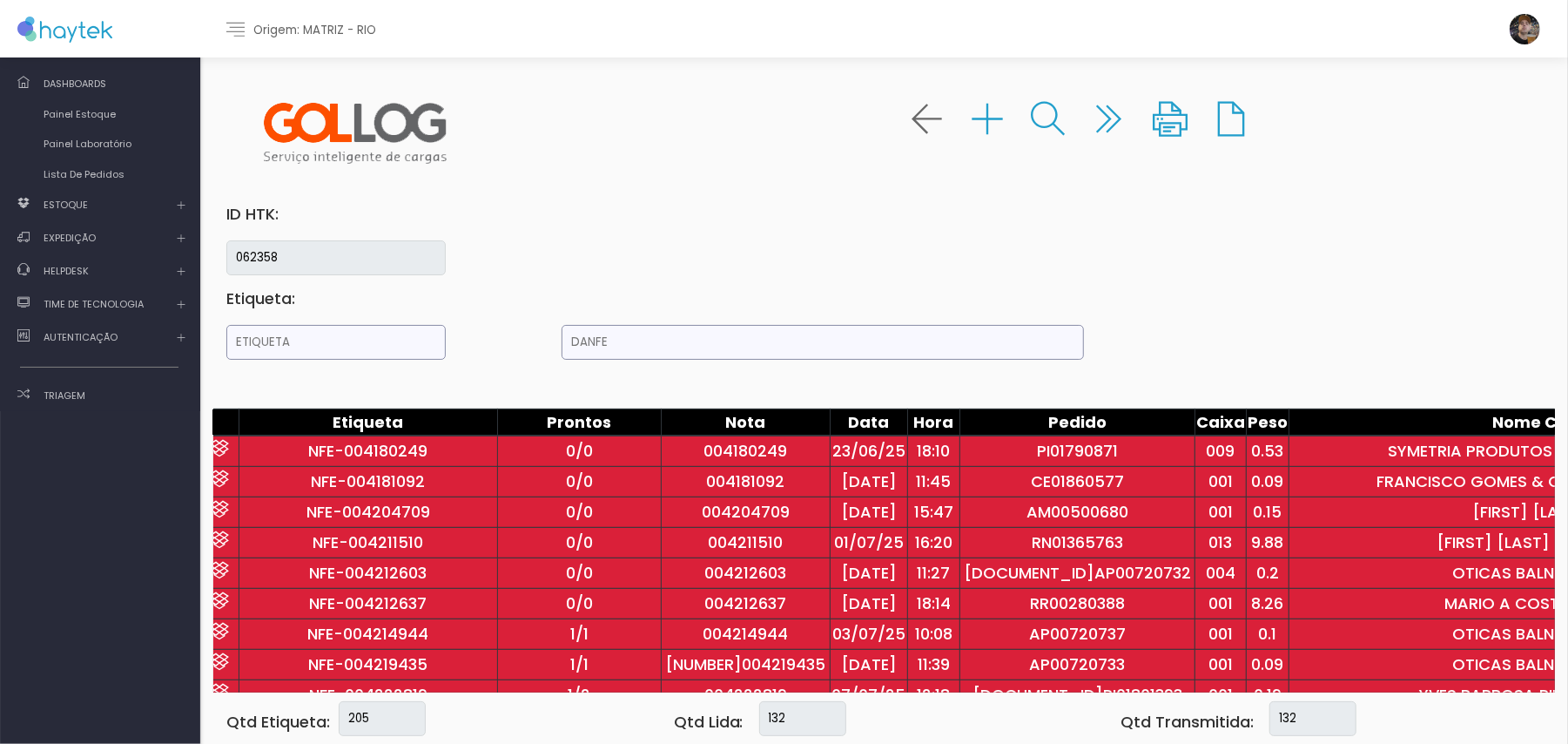 scroll, scrollTop: 0, scrollLeft: 14, axis: horizontal 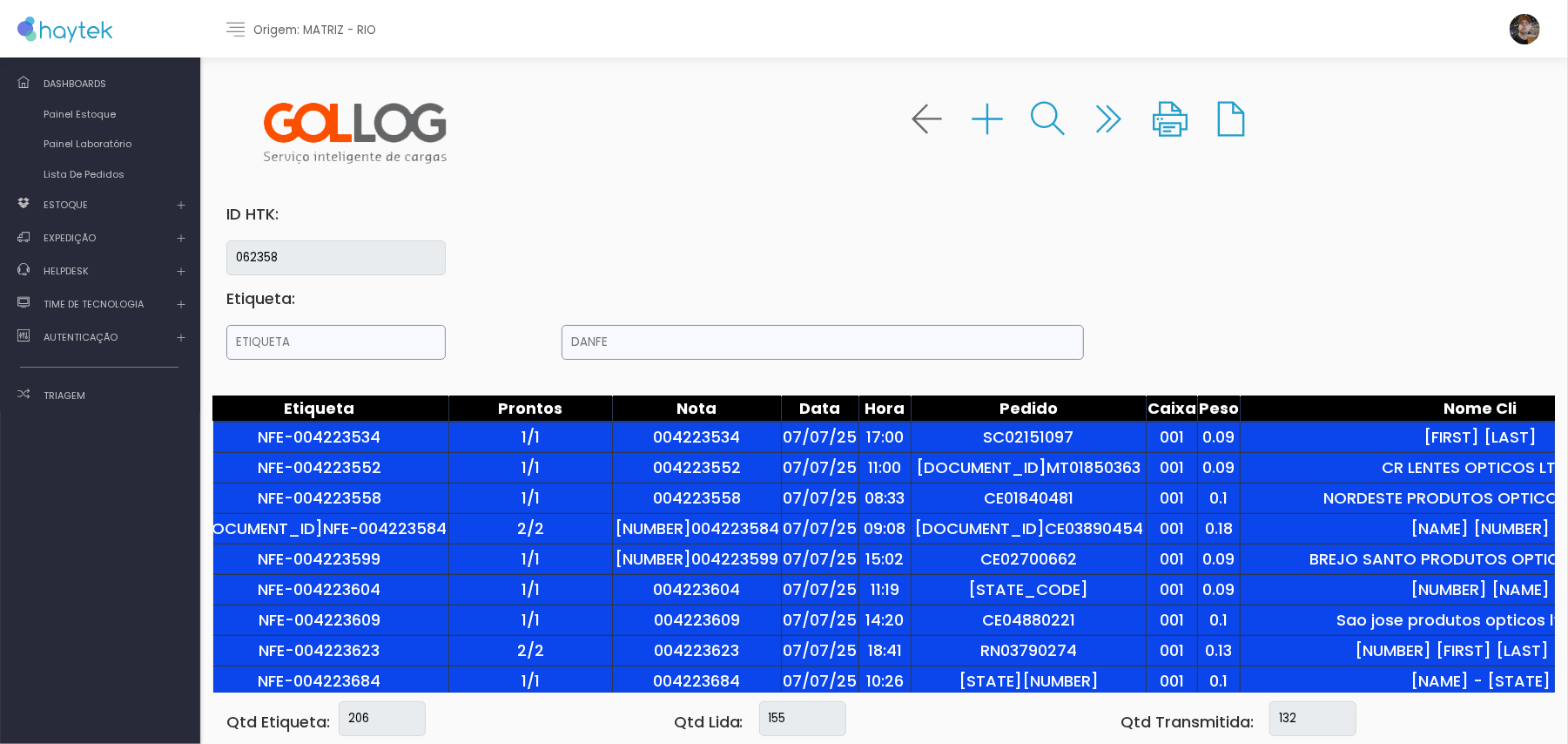 click at bounding box center (336, 342) 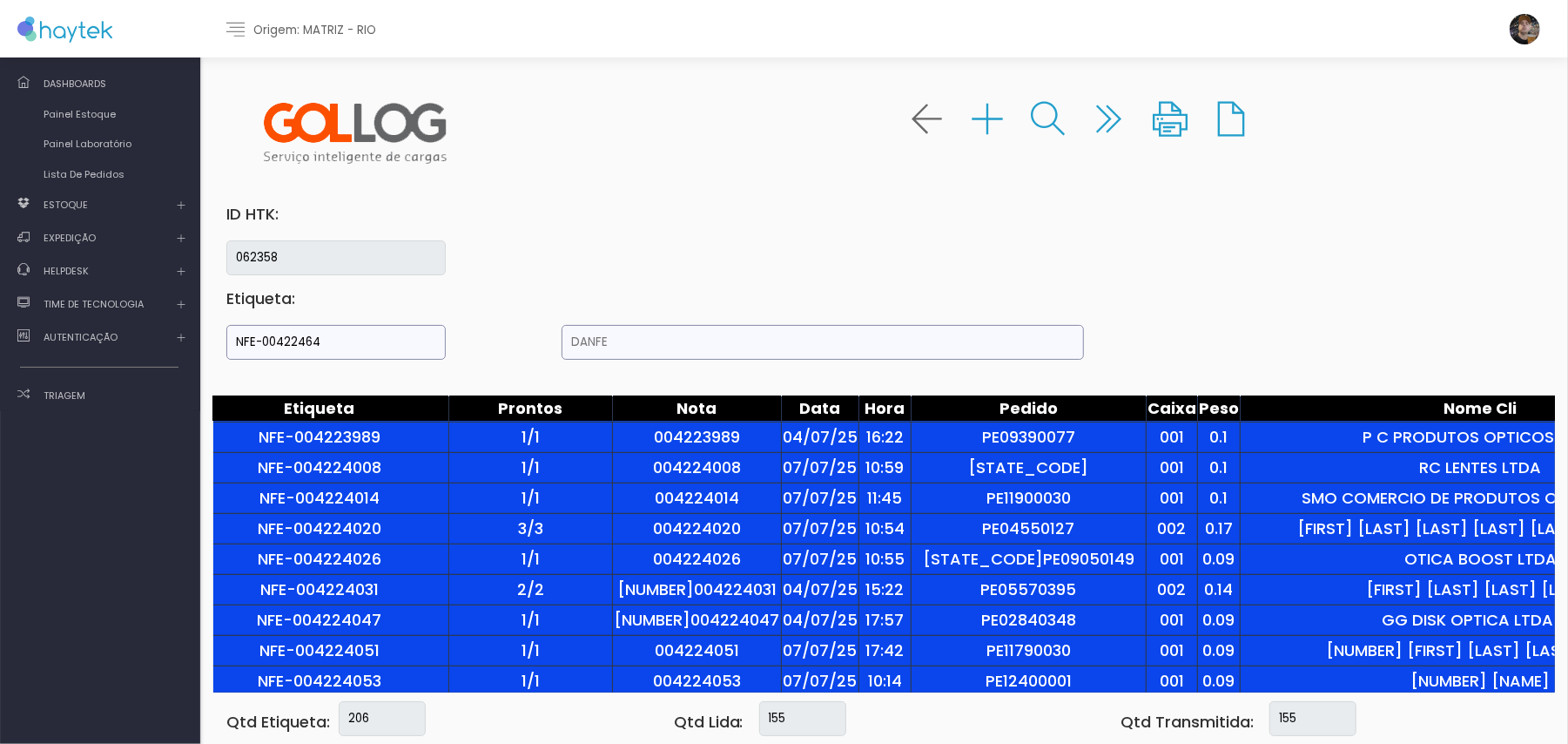 type on "NFE-004224642" 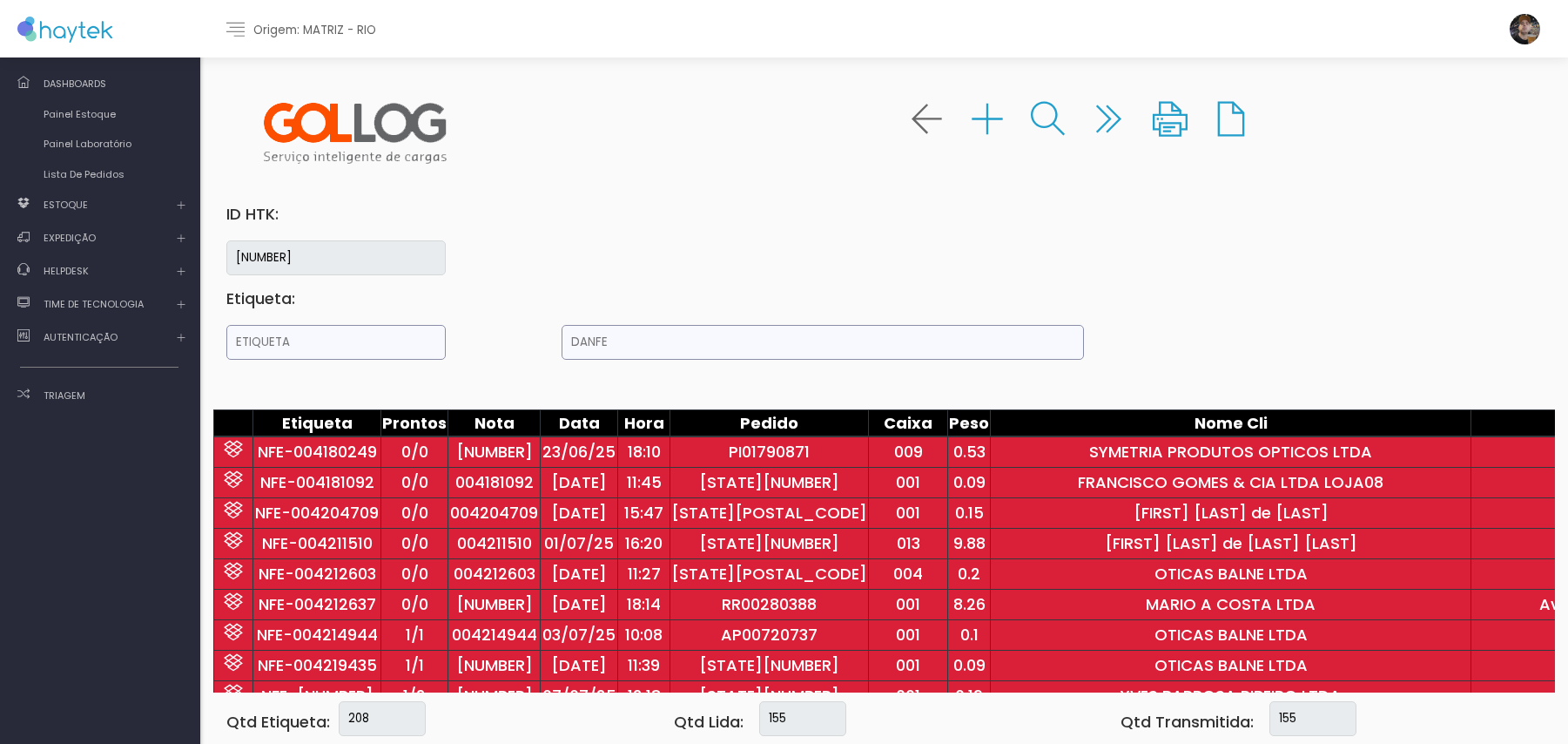 scroll, scrollTop: 0, scrollLeft: 0, axis: both 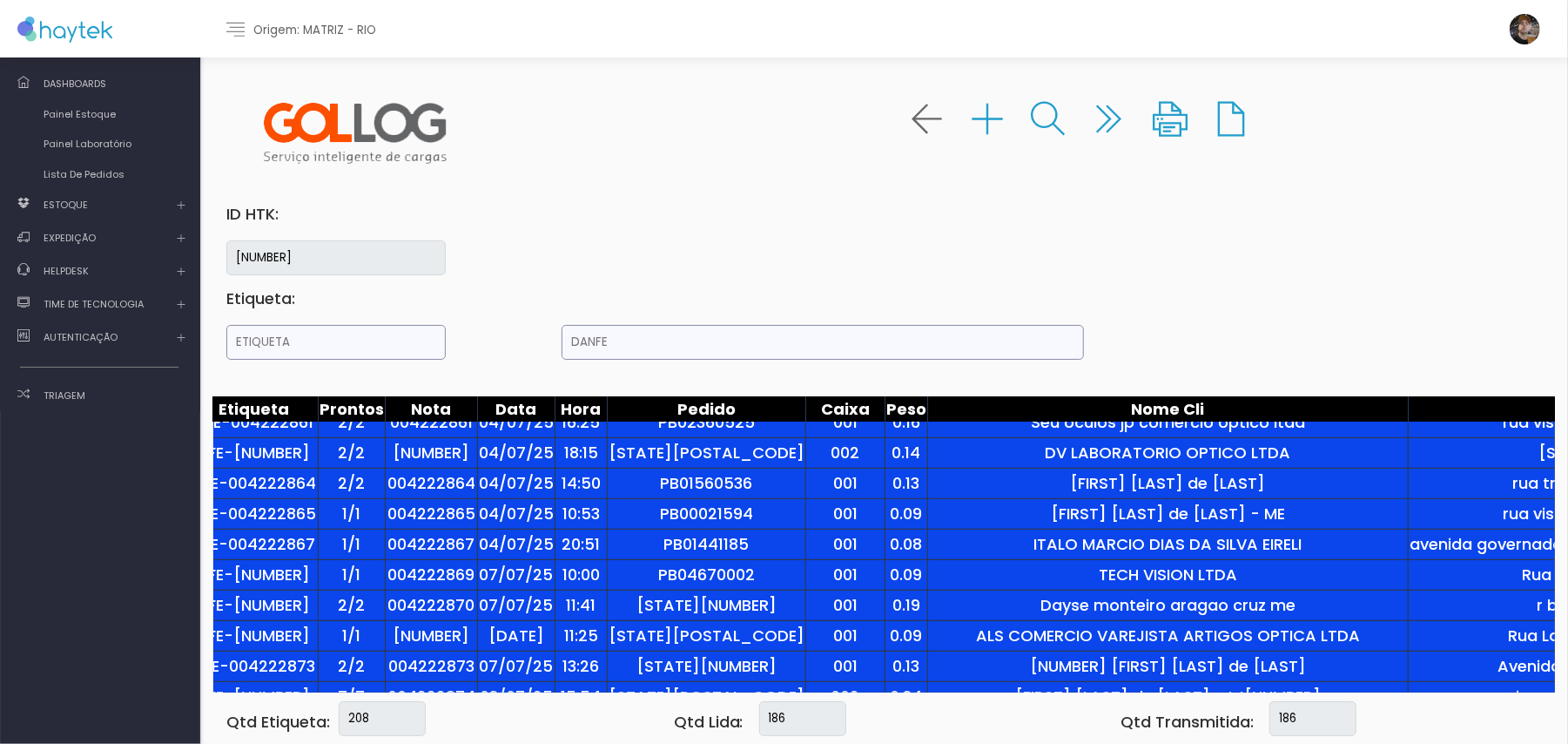 click at bounding box center (336, 342) 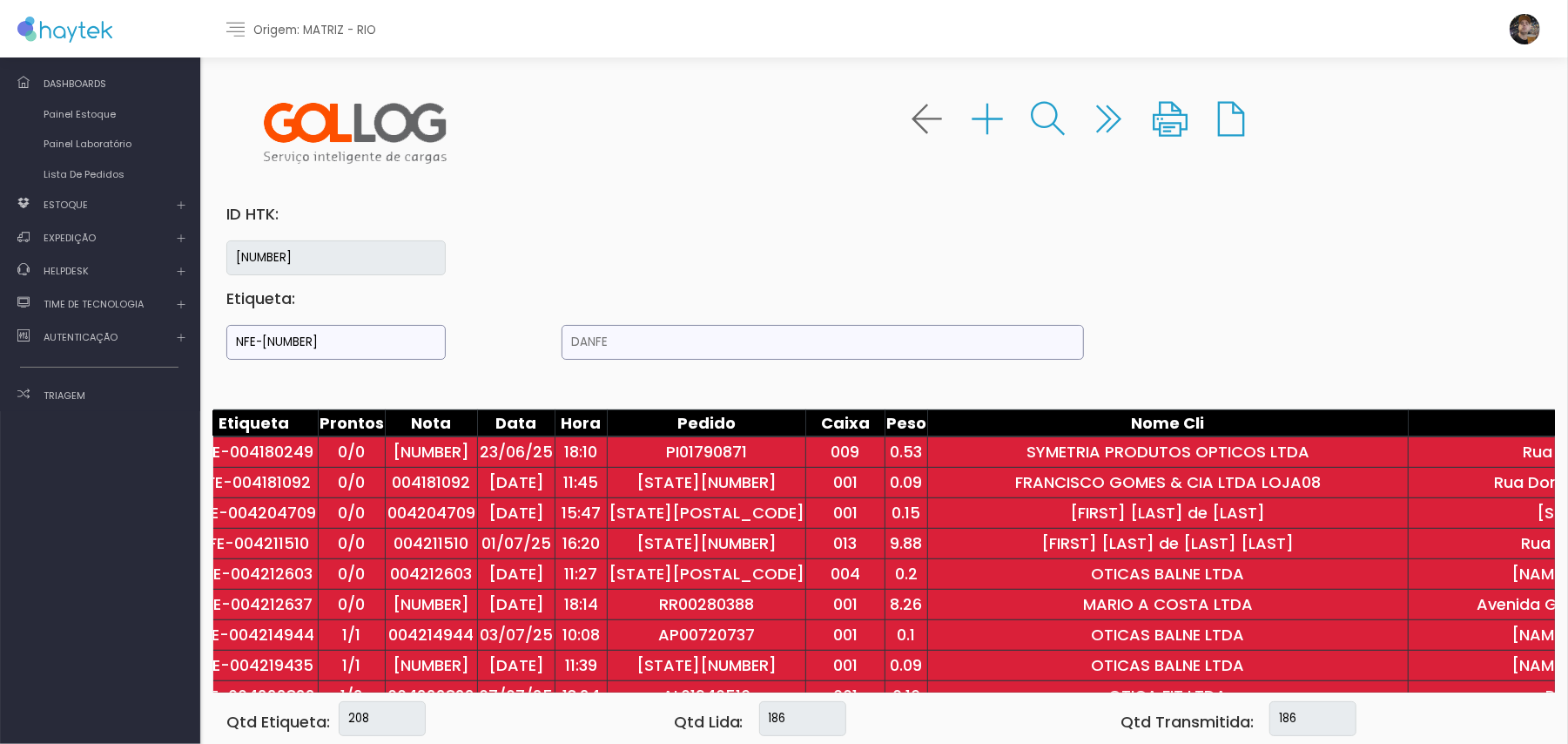 type on "NFE-[NUMBER]" 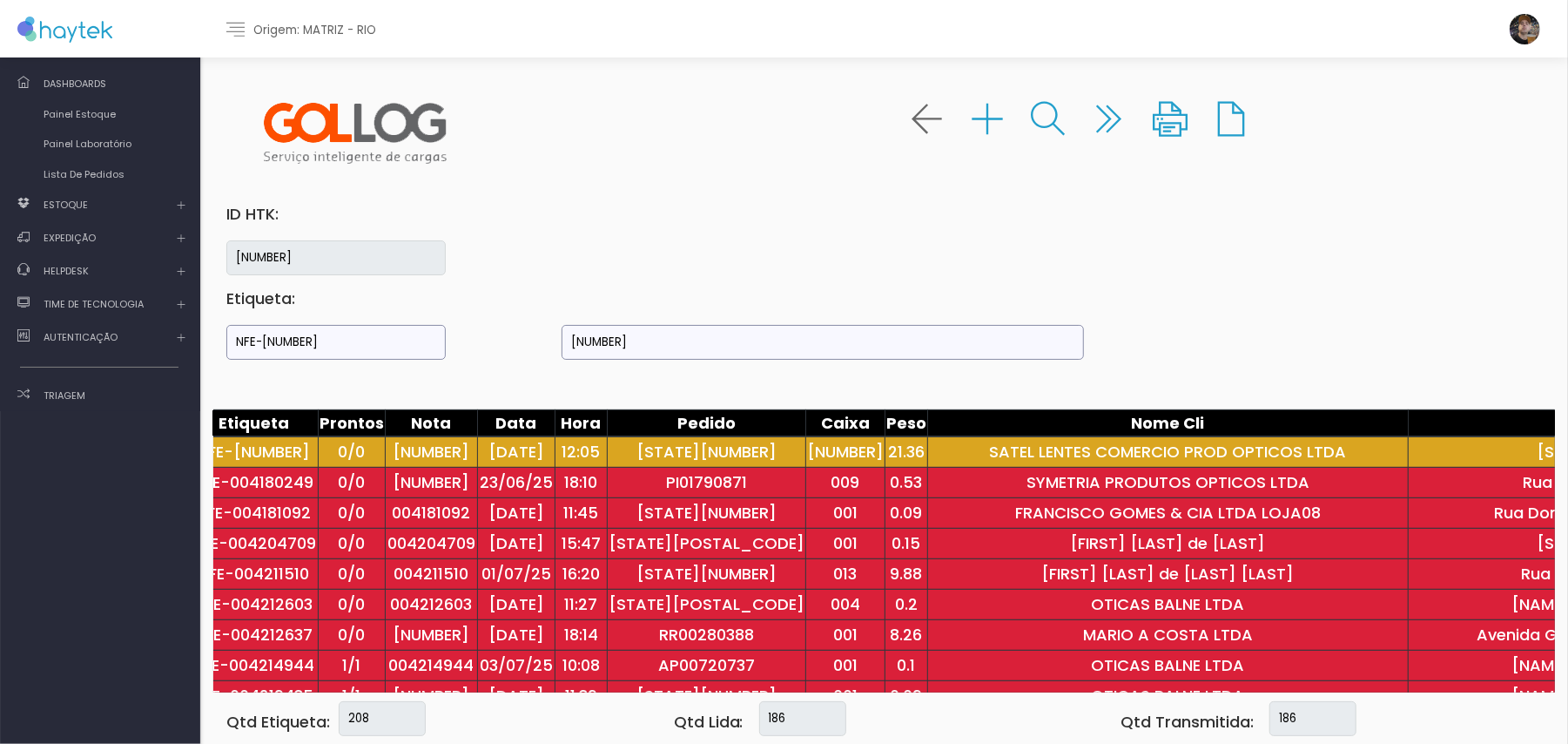type on "[NUMBER]" 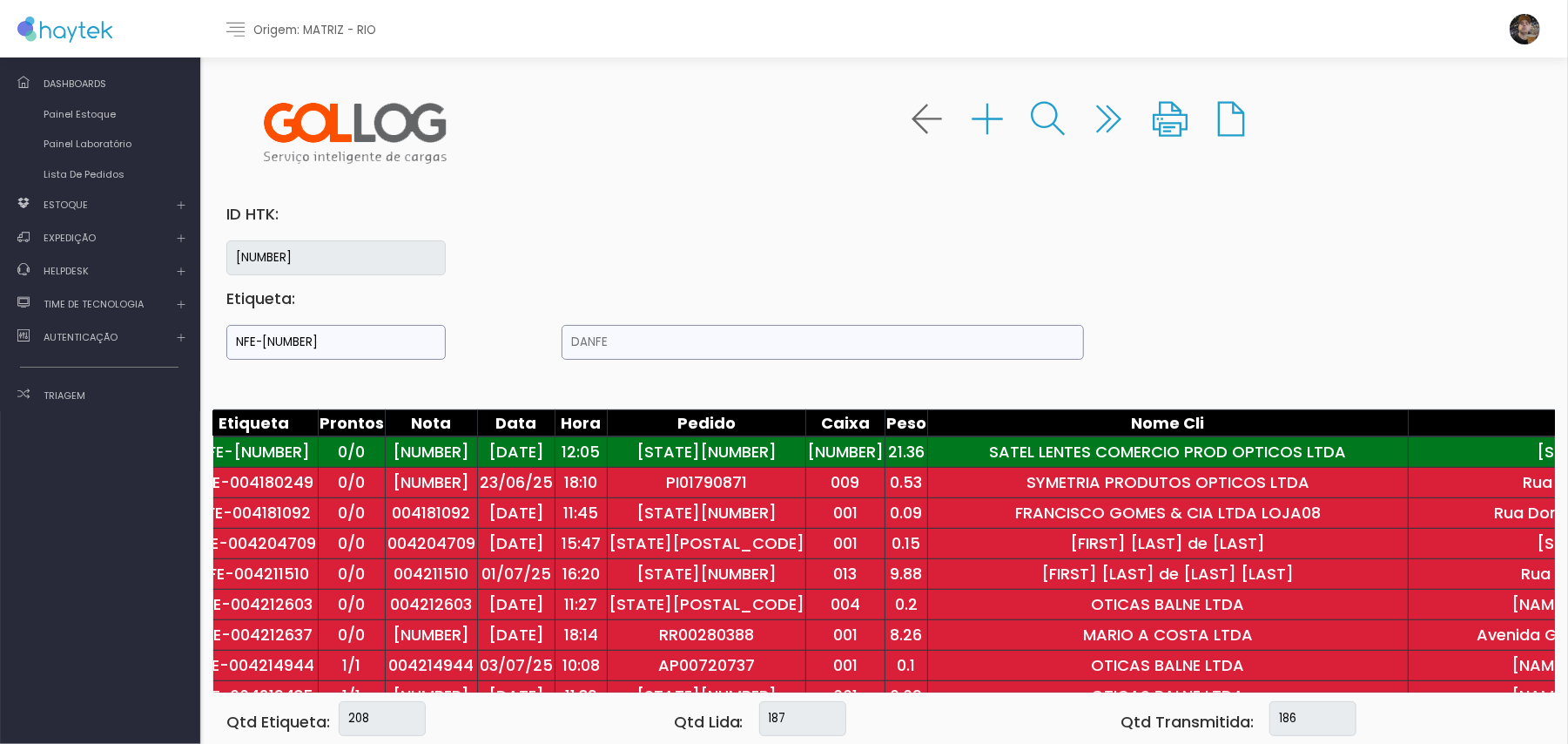 type on "NFE-[NUMBER]" 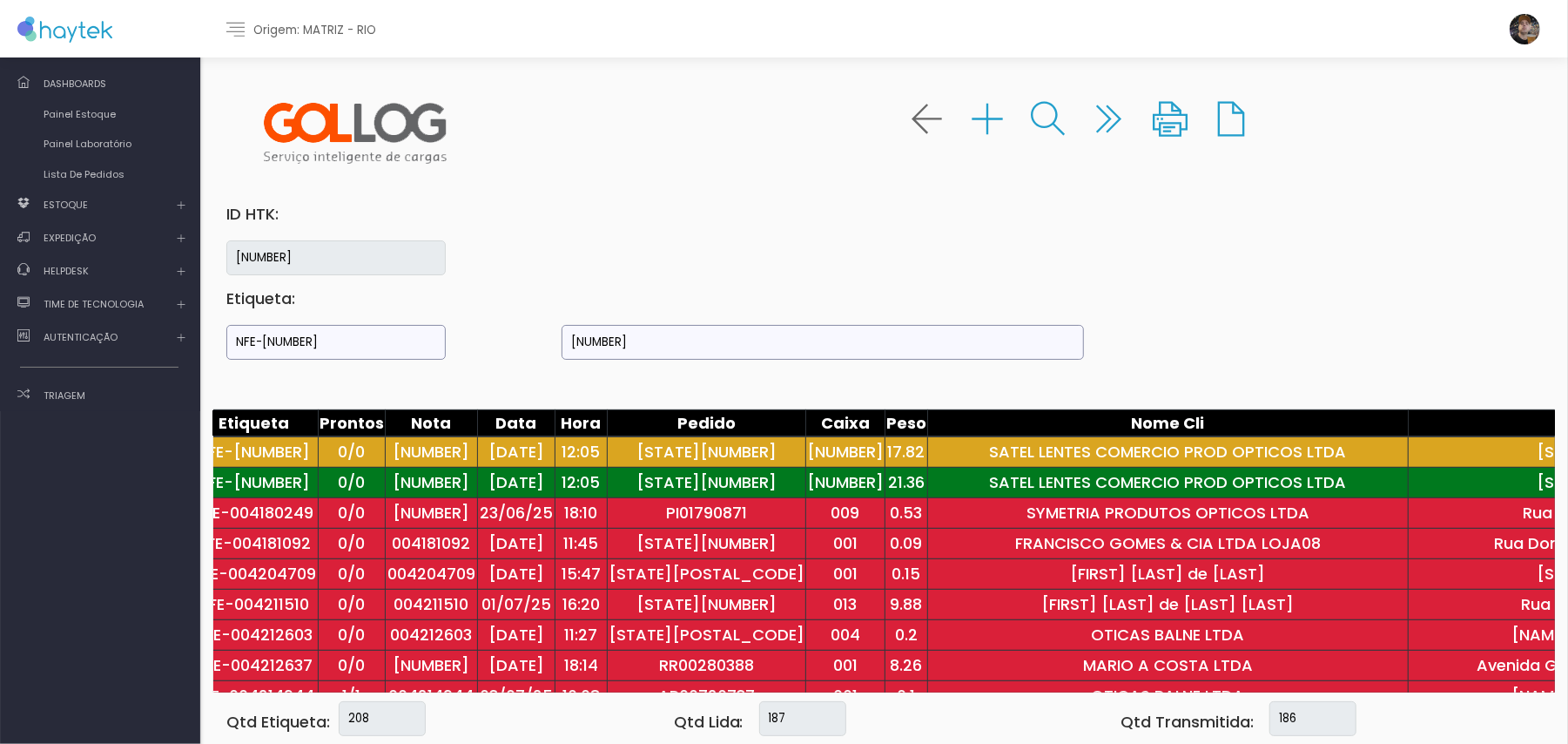 type on "[NUMBER]" 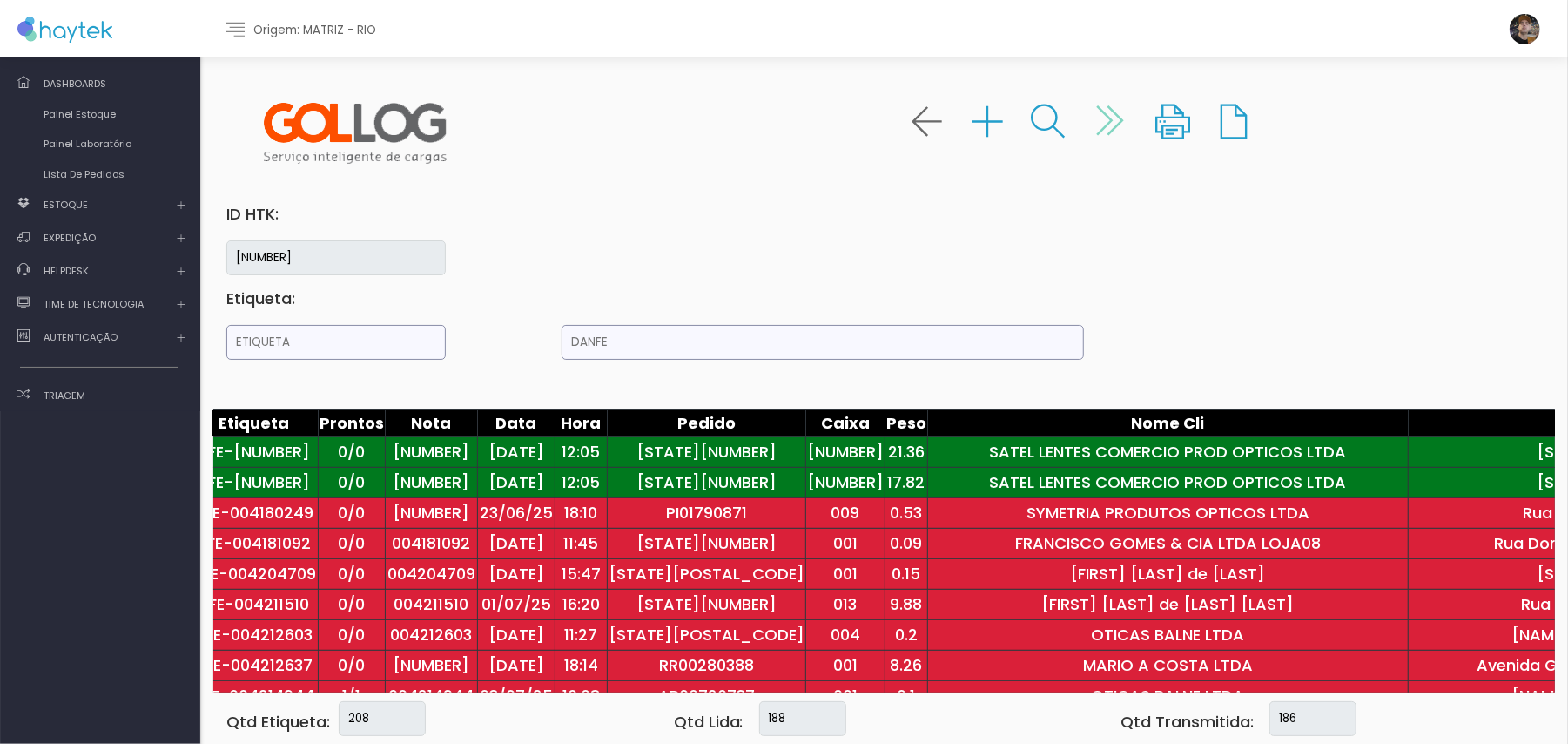 click at bounding box center (1110, 120) 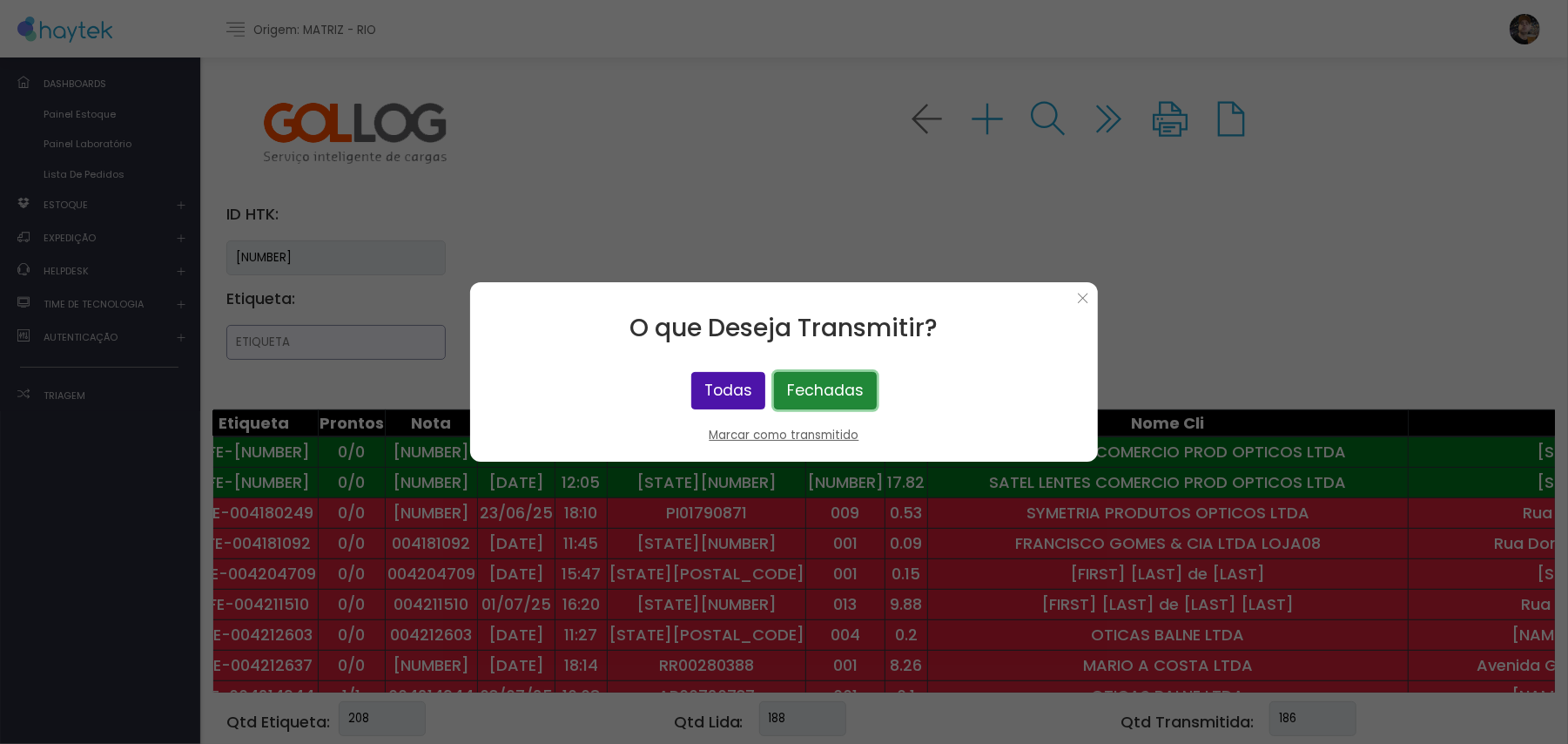 click on "Fechadas" at bounding box center (825, 390) 